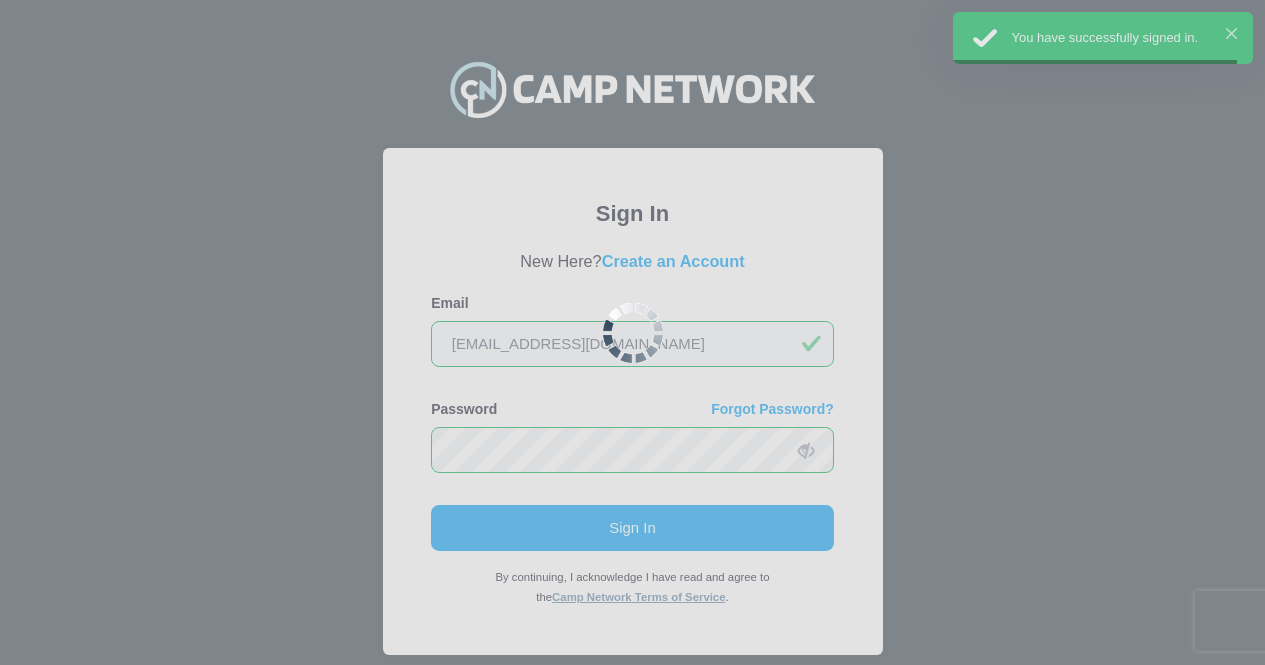 scroll, scrollTop: 0, scrollLeft: 0, axis: both 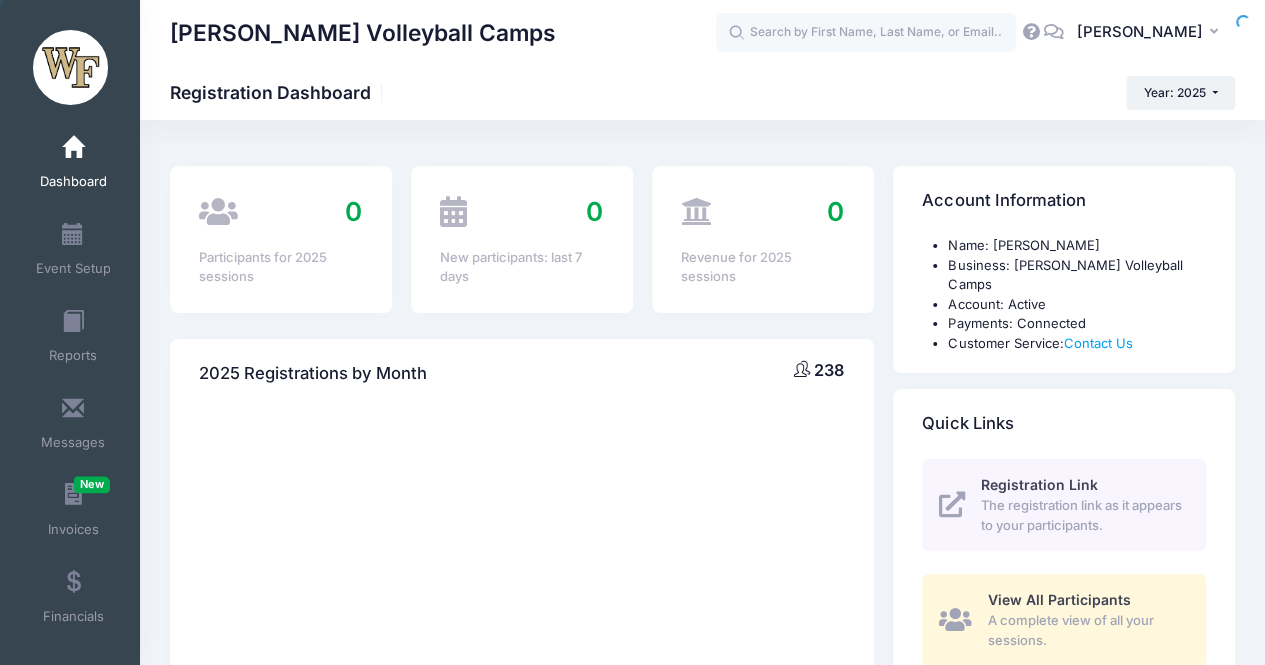 select 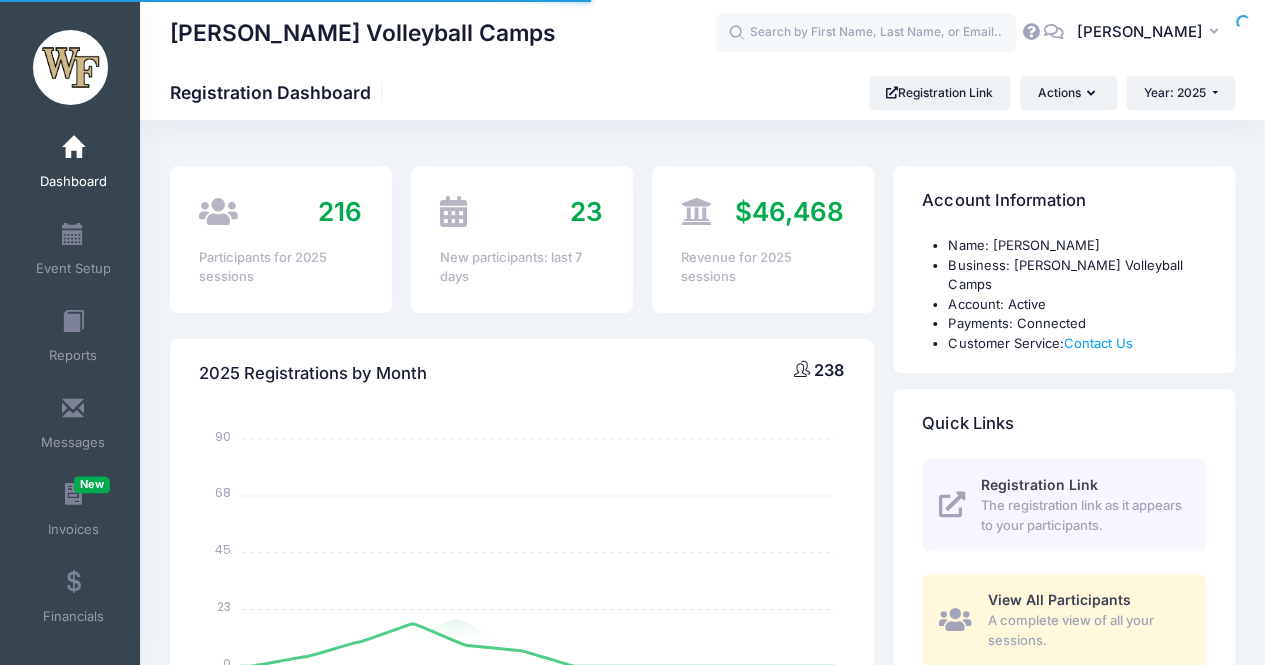 scroll, scrollTop: 0, scrollLeft: 0, axis: both 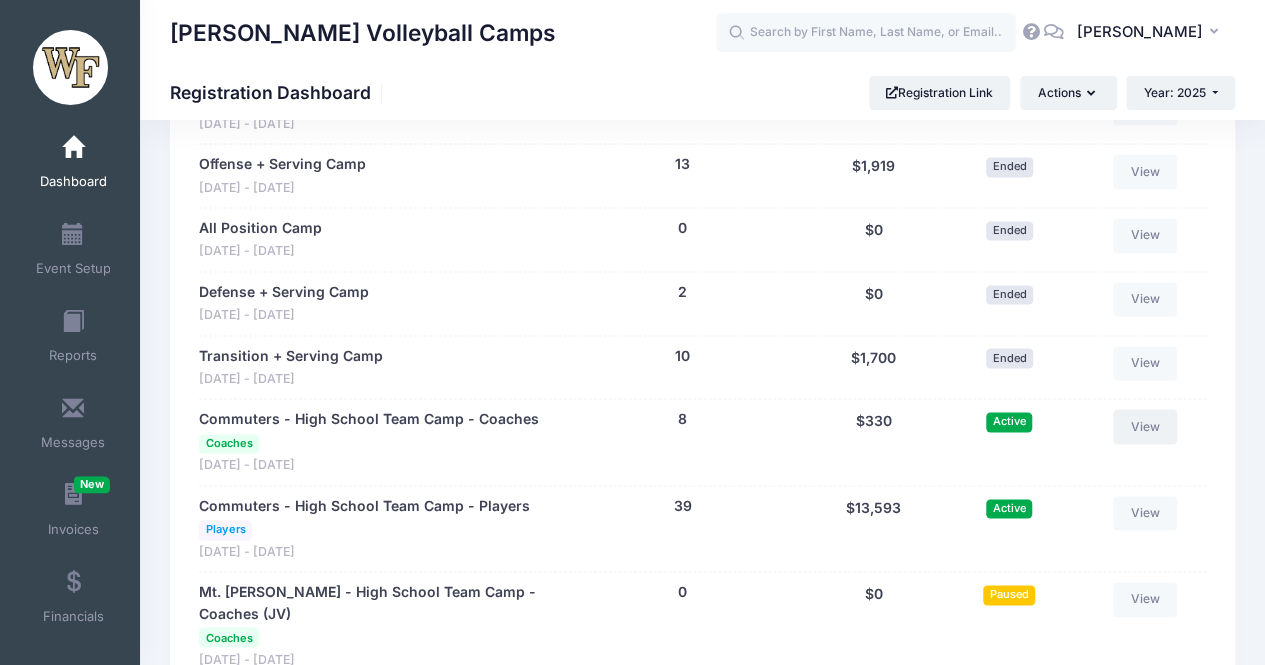 click on "View" at bounding box center (1145, 426) 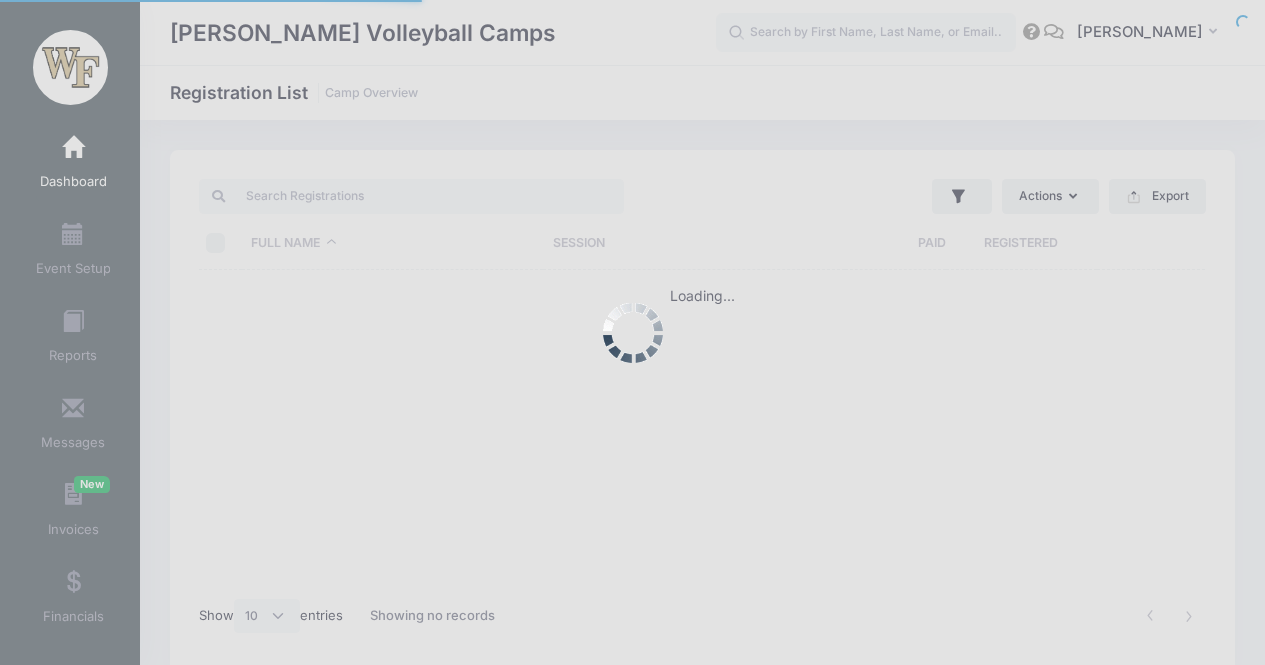 select on "10" 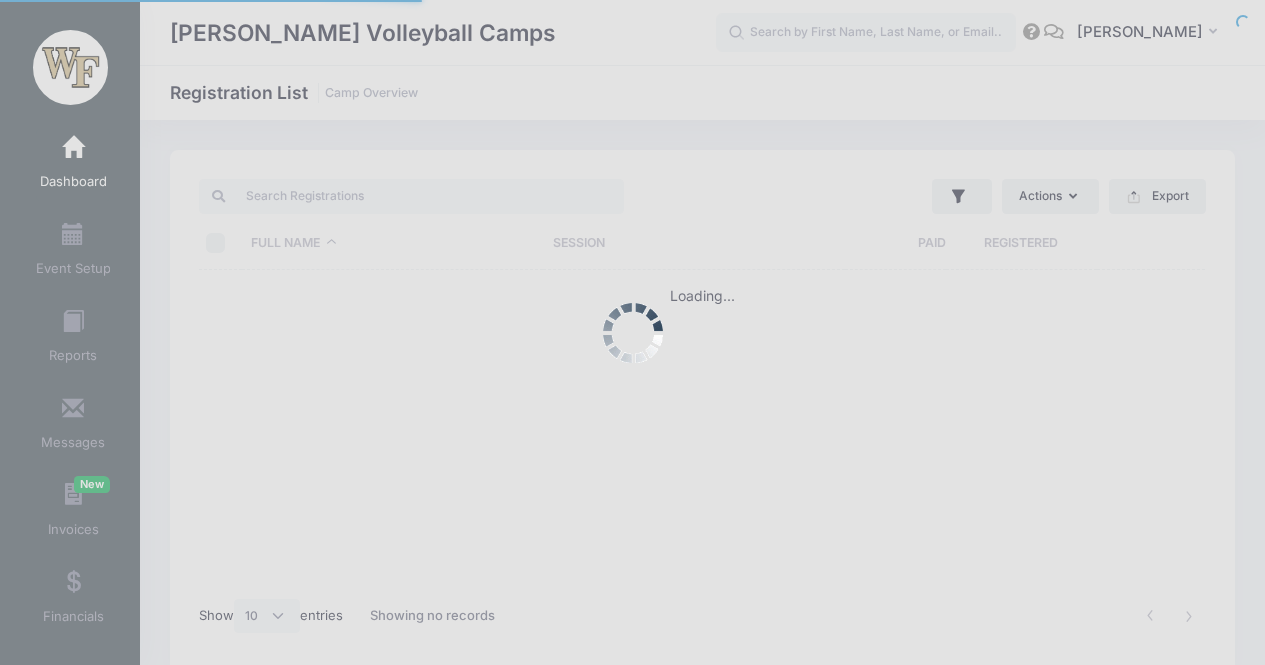 scroll, scrollTop: 0, scrollLeft: 0, axis: both 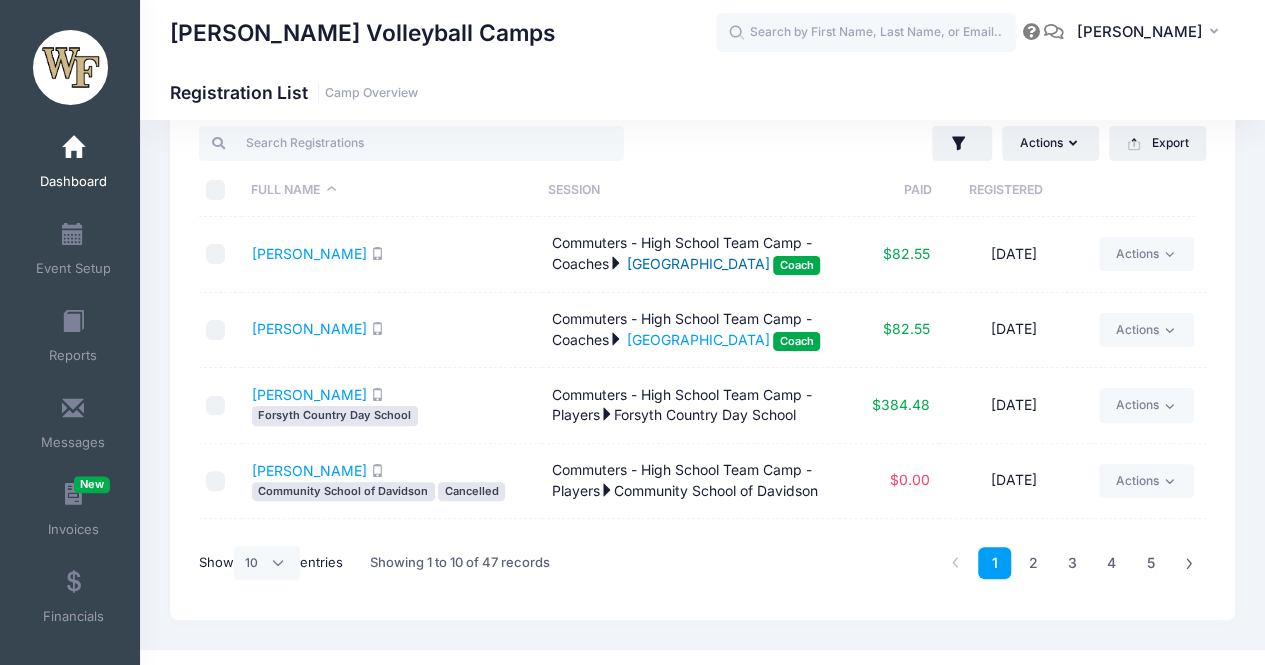 click on "Millennium Charter Academy" at bounding box center (697, 263) 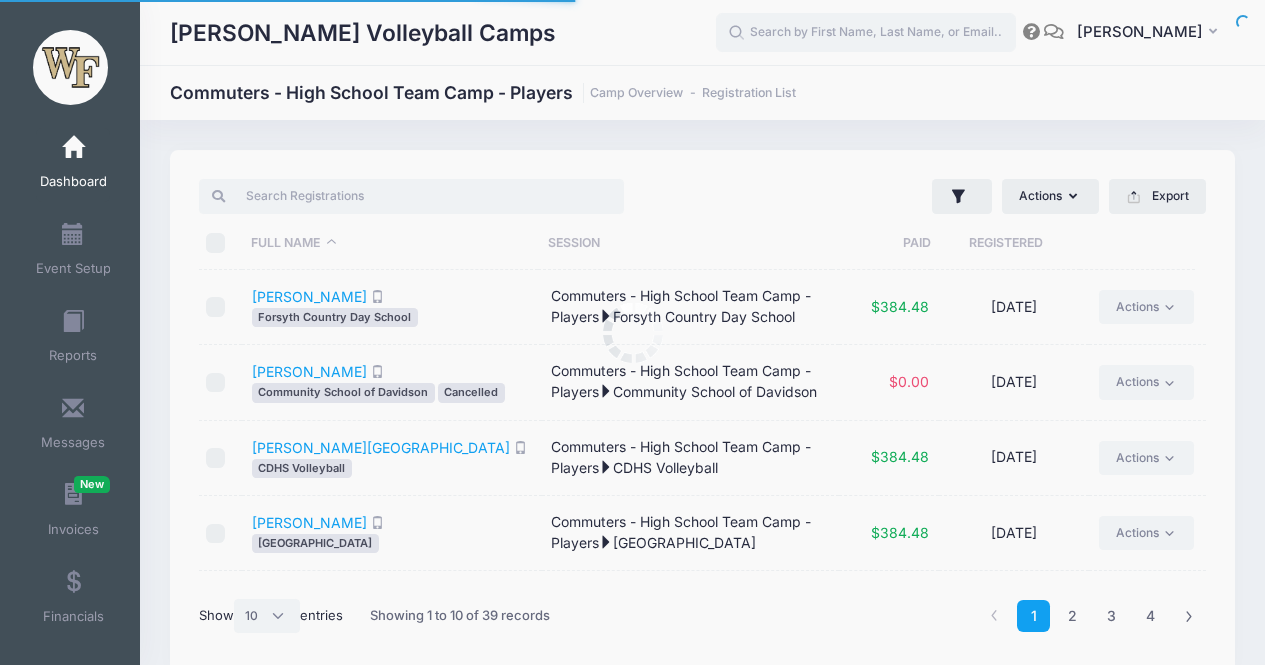 select on "10" 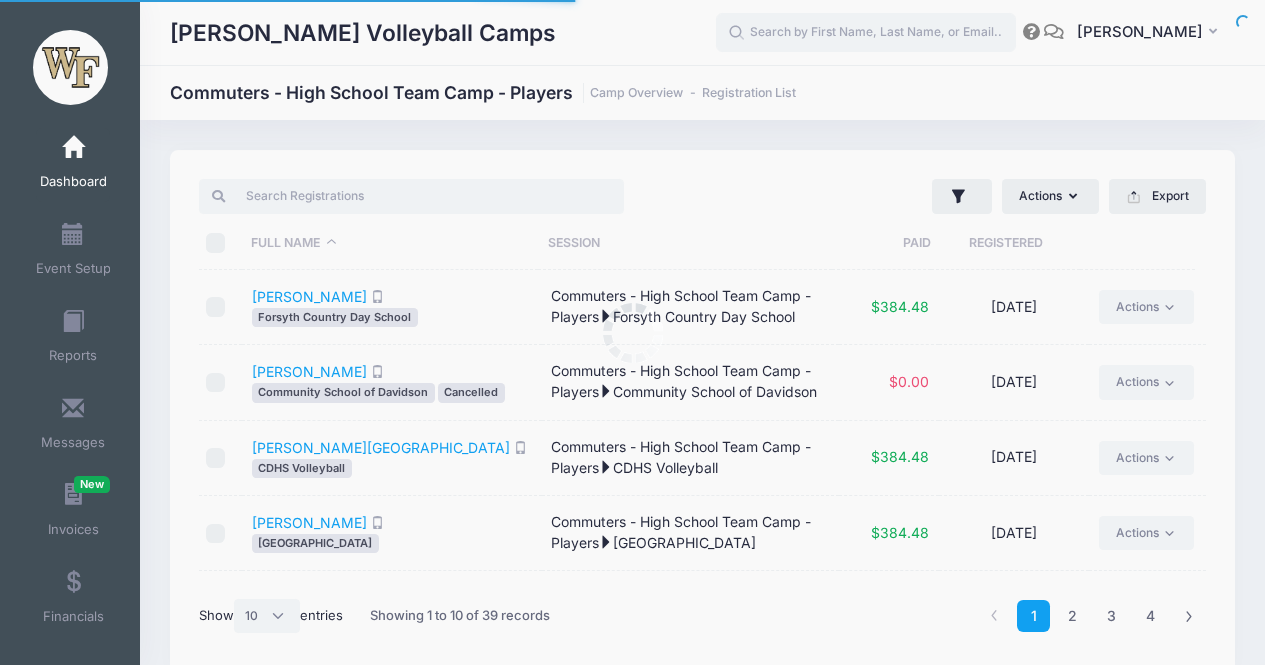 scroll, scrollTop: 0, scrollLeft: 0, axis: both 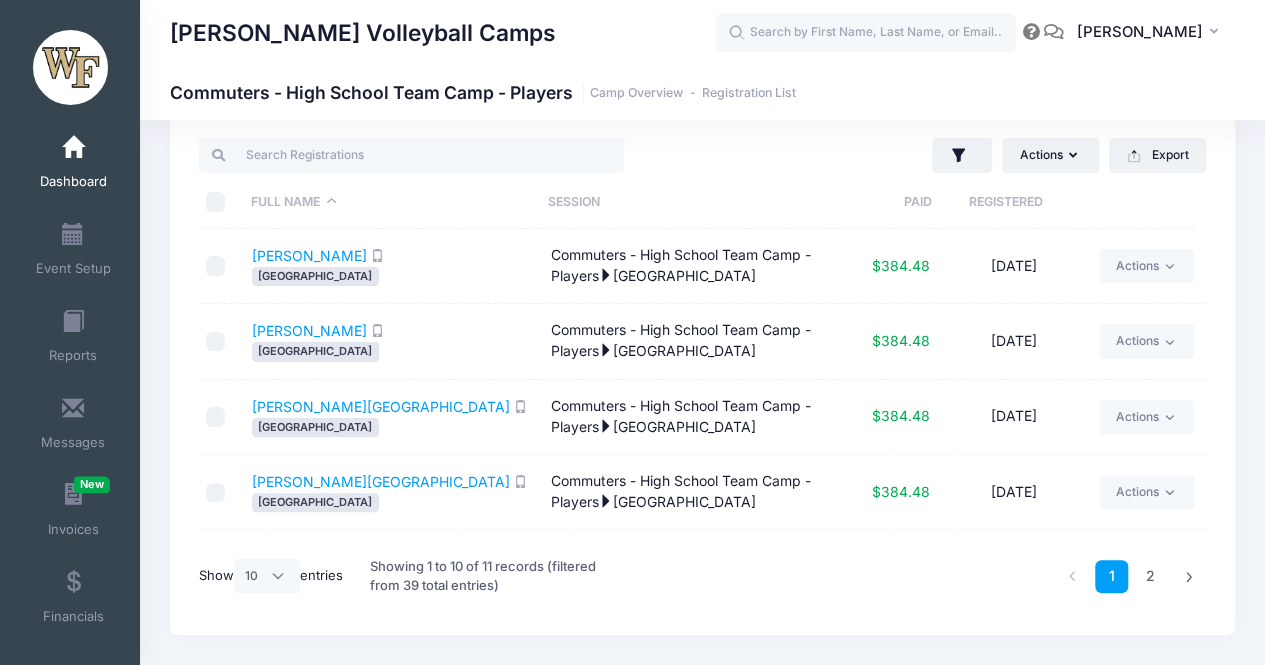 click on "Commuters - High School Team Camp - Players   Millennium Charter Academy" at bounding box center [689, 266] 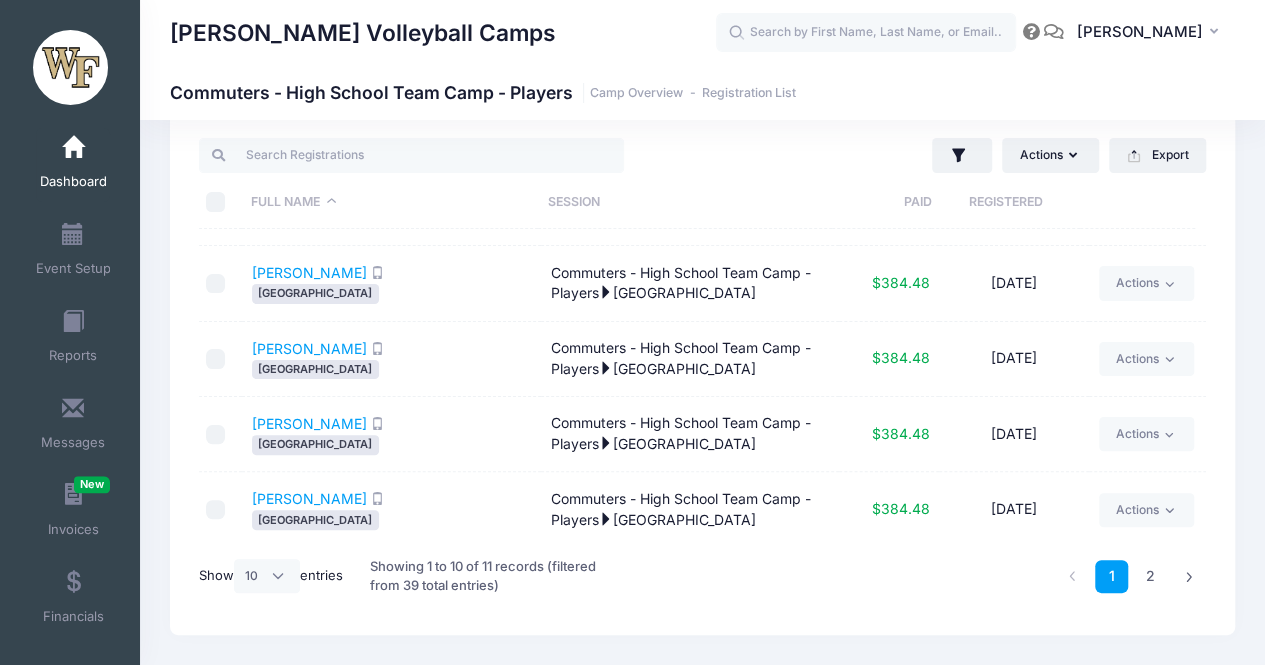 scroll, scrollTop: 0, scrollLeft: 0, axis: both 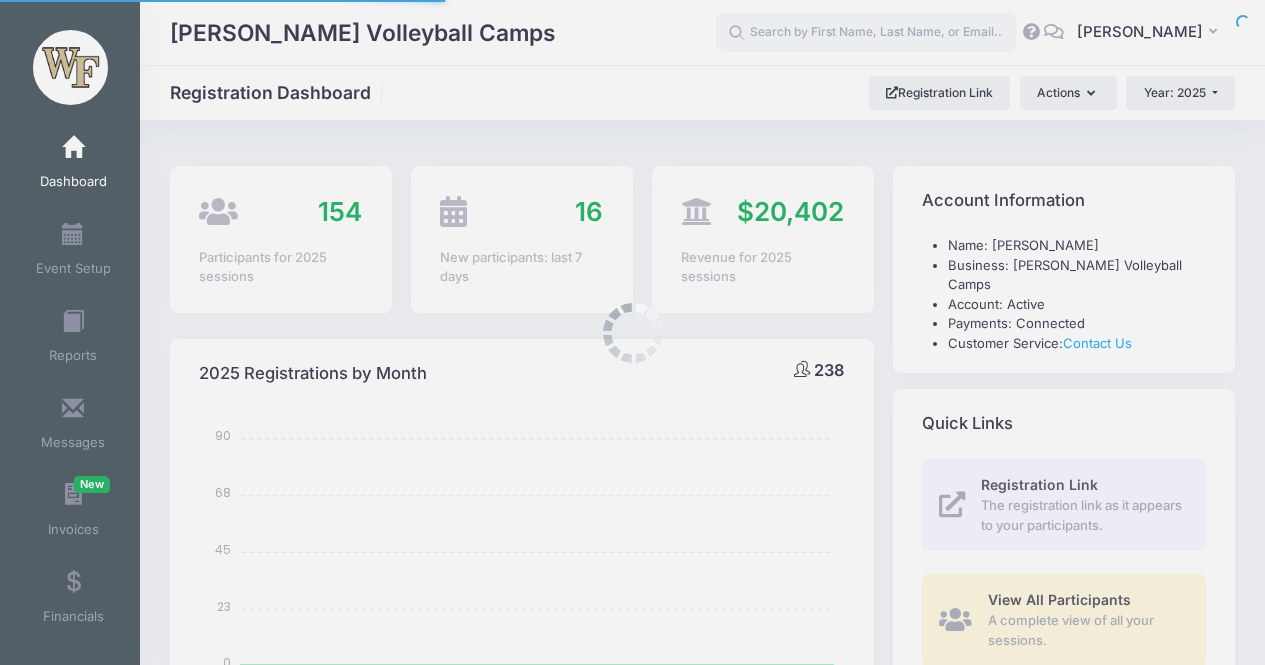 select 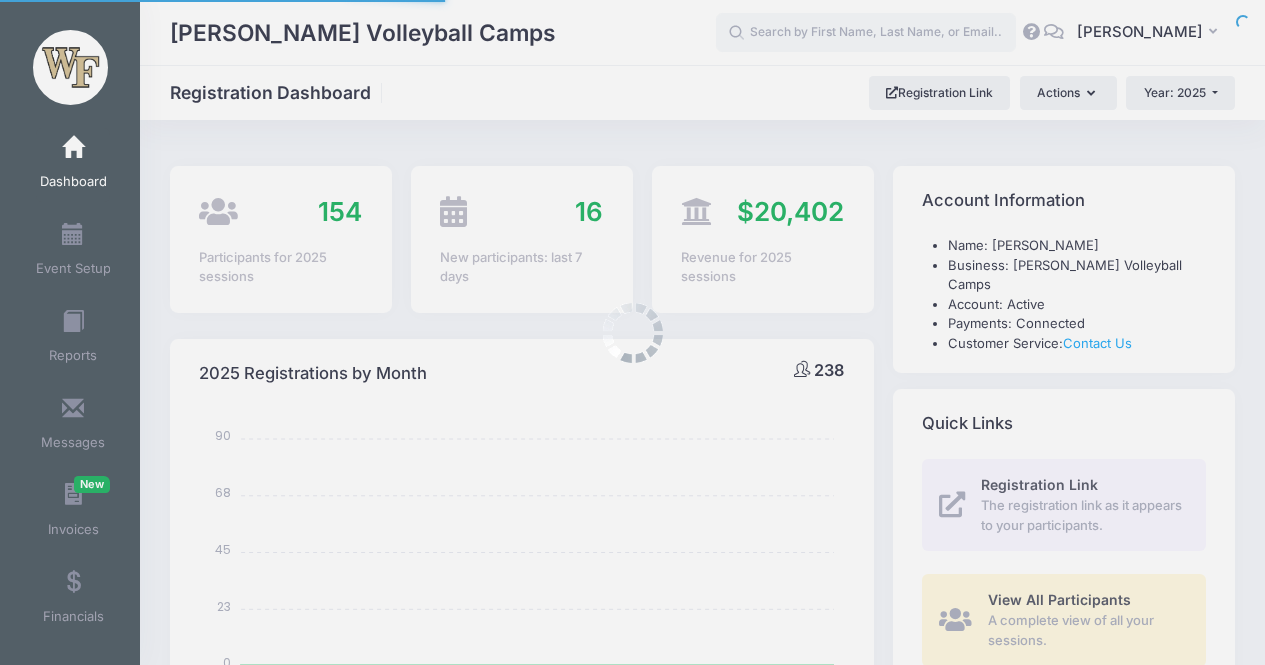 scroll, scrollTop: 1290, scrollLeft: 0, axis: vertical 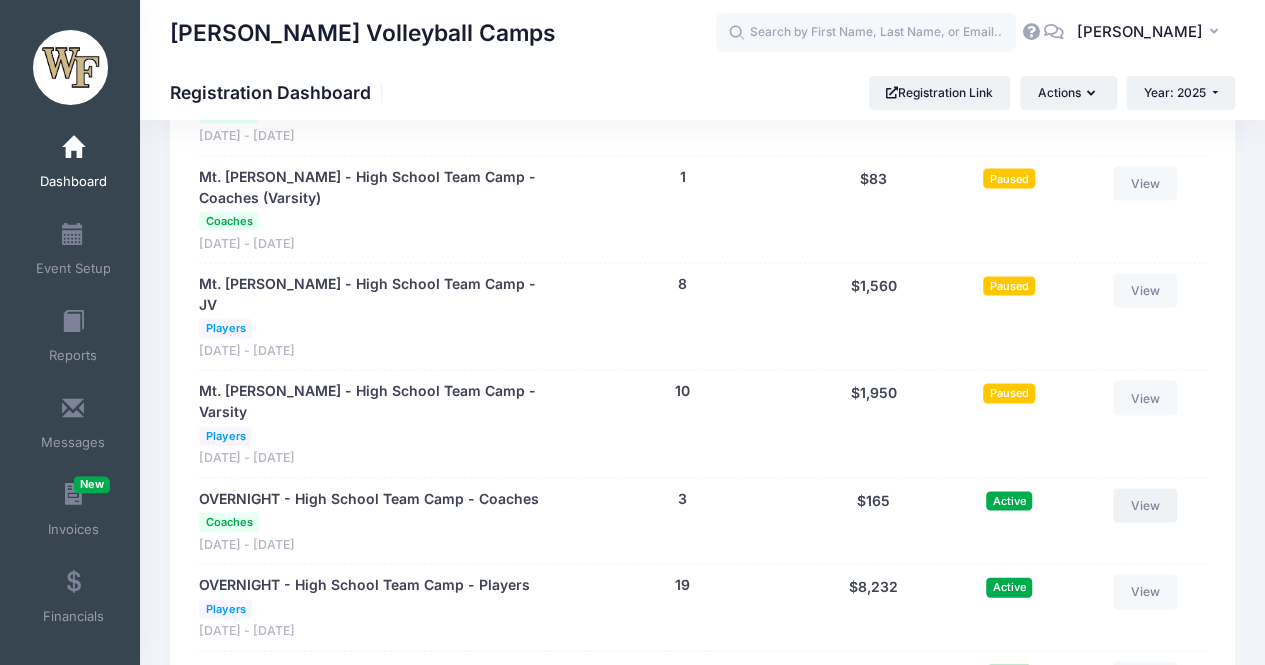 click on "View" at bounding box center [1145, 505] 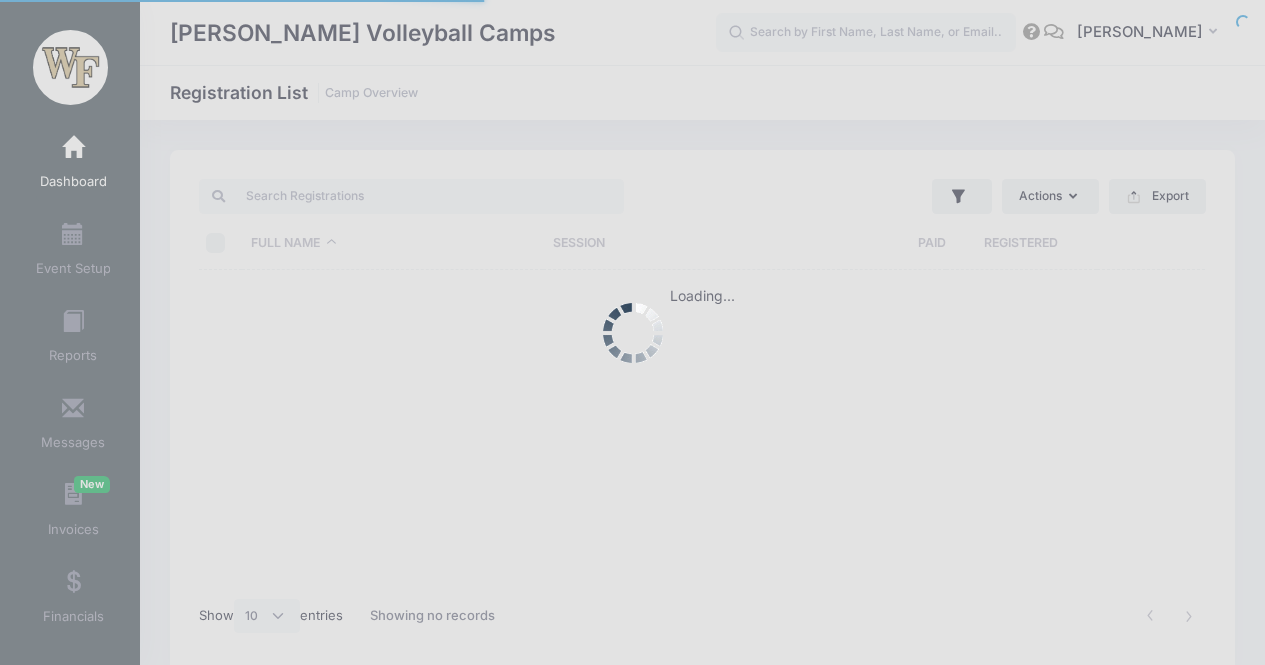 select on "10" 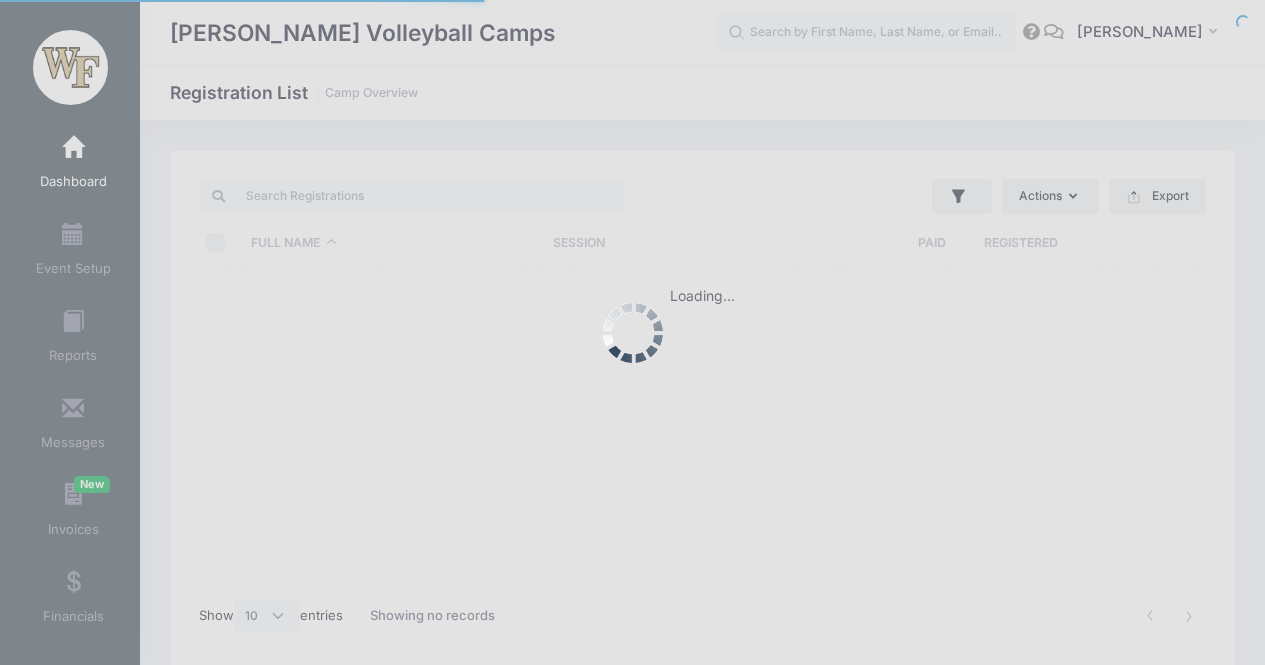 scroll, scrollTop: 0, scrollLeft: 0, axis: both 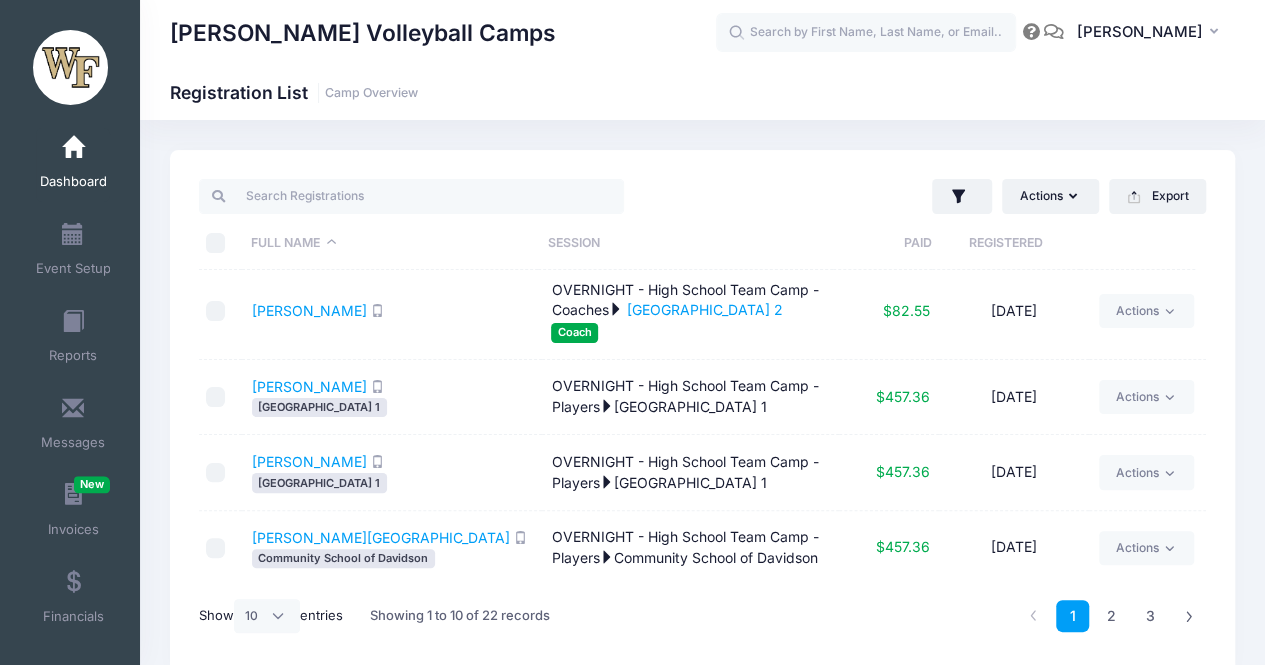 drag, startPoint x: 620, startPoint y: 536, endPoint x: 618, endPoint y: 552, distance: 16.124516 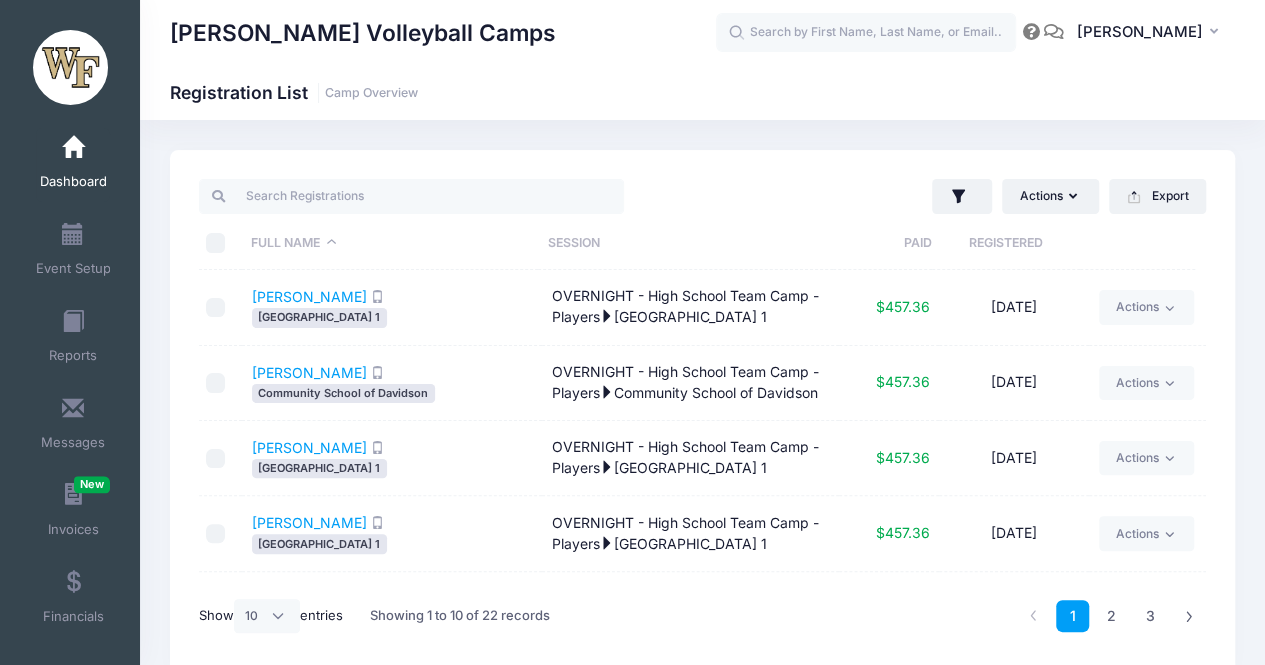 scroll, scrollTop: 0, scrollLeft: 0, axis: both 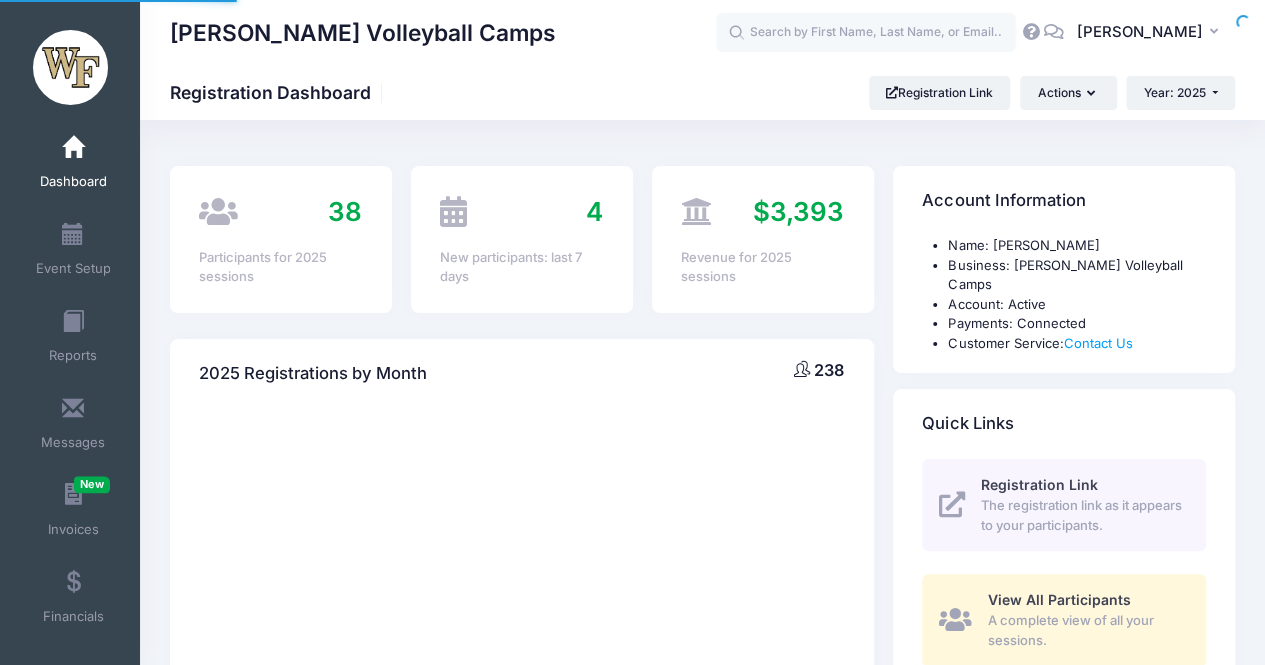 select 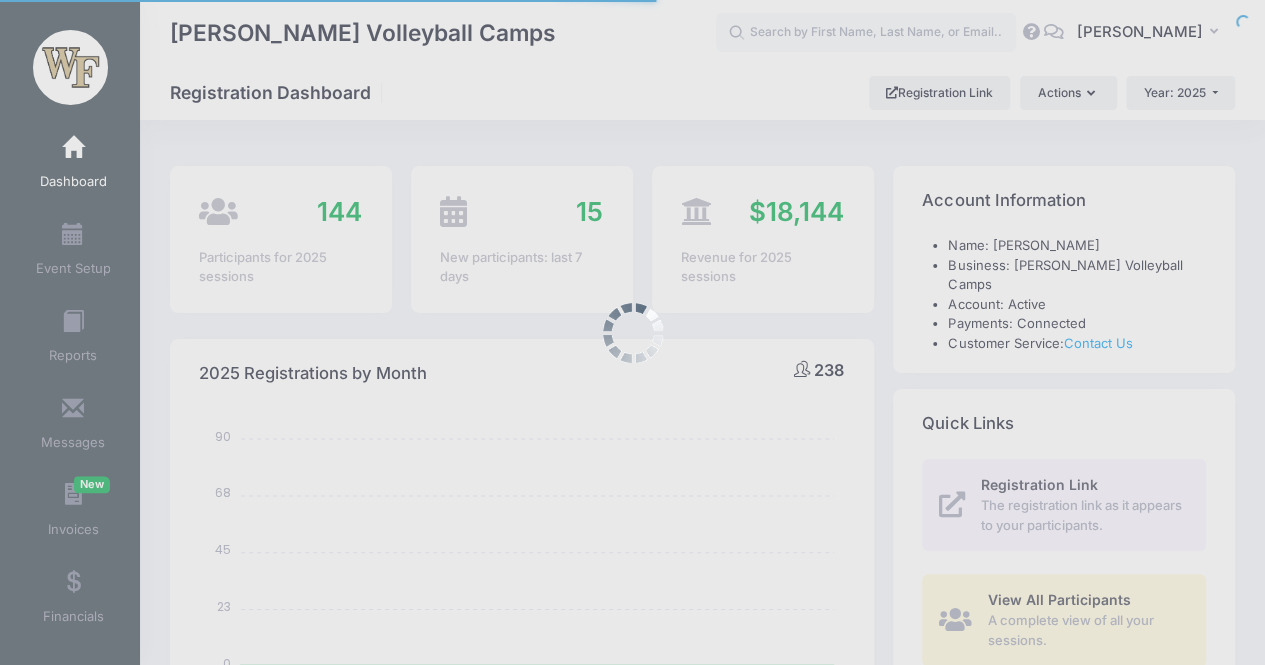 scroll, scrollTop: 1111, scrollLeft: 0, axis: vertical 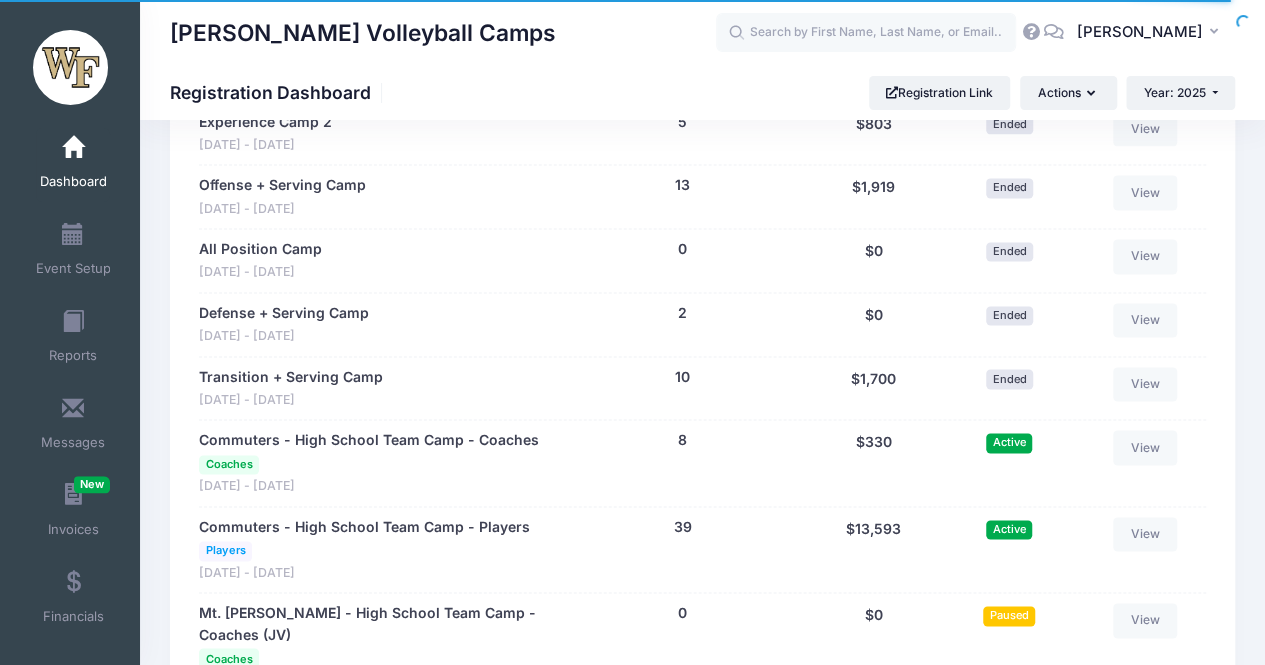 click on "Coaches" at bounding box center (229, 464) 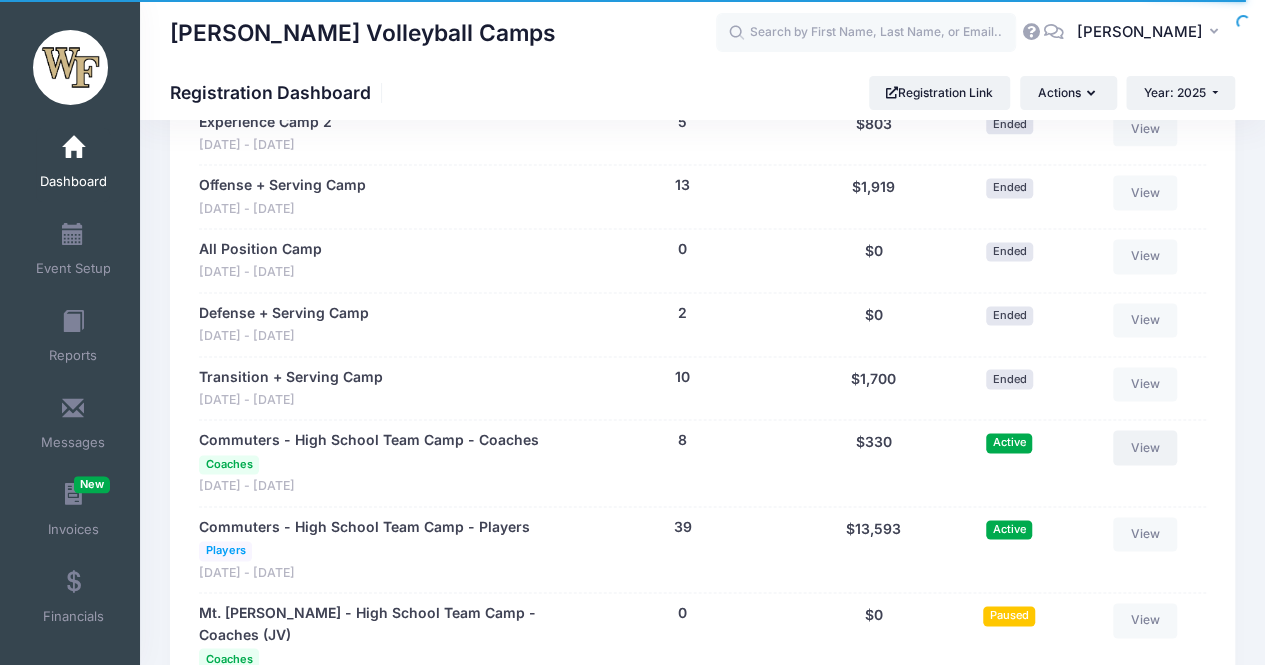 click on "View" at bounding box center (1145, 447) 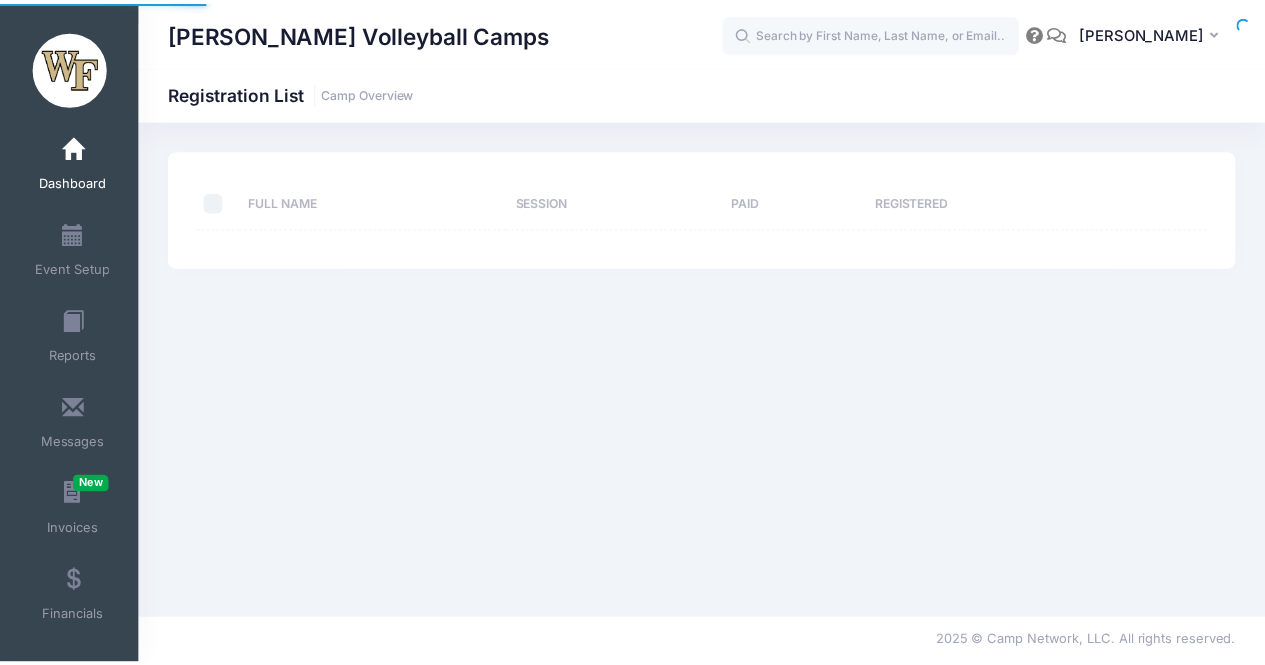 scroll, scrollTop: 0, scrollLeft: 0, axis: both 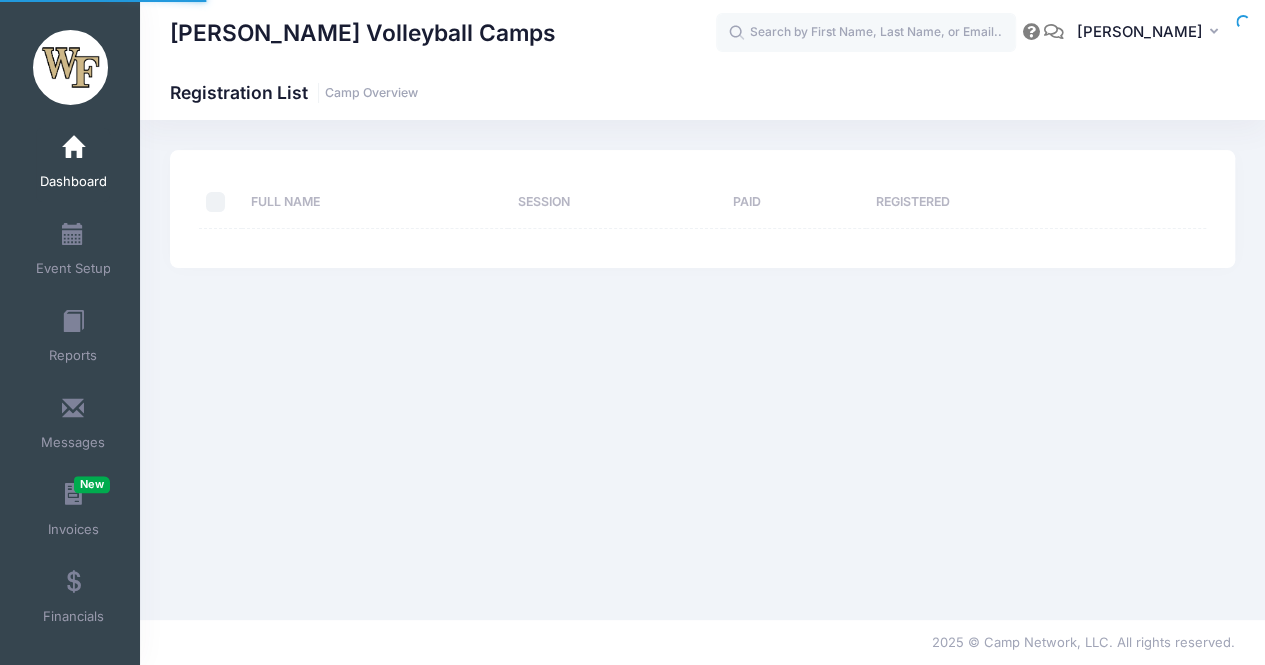 select on "10" 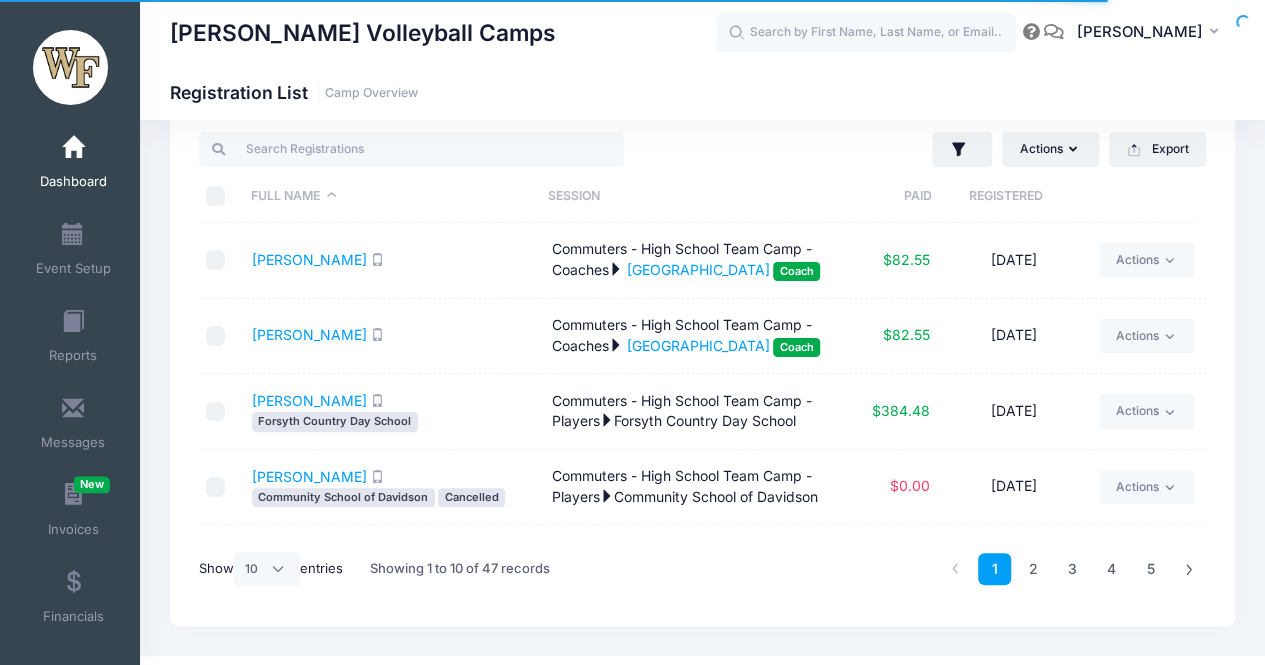 scroll, scrollTop: 48, scrollLeft: 0, axis: vertical 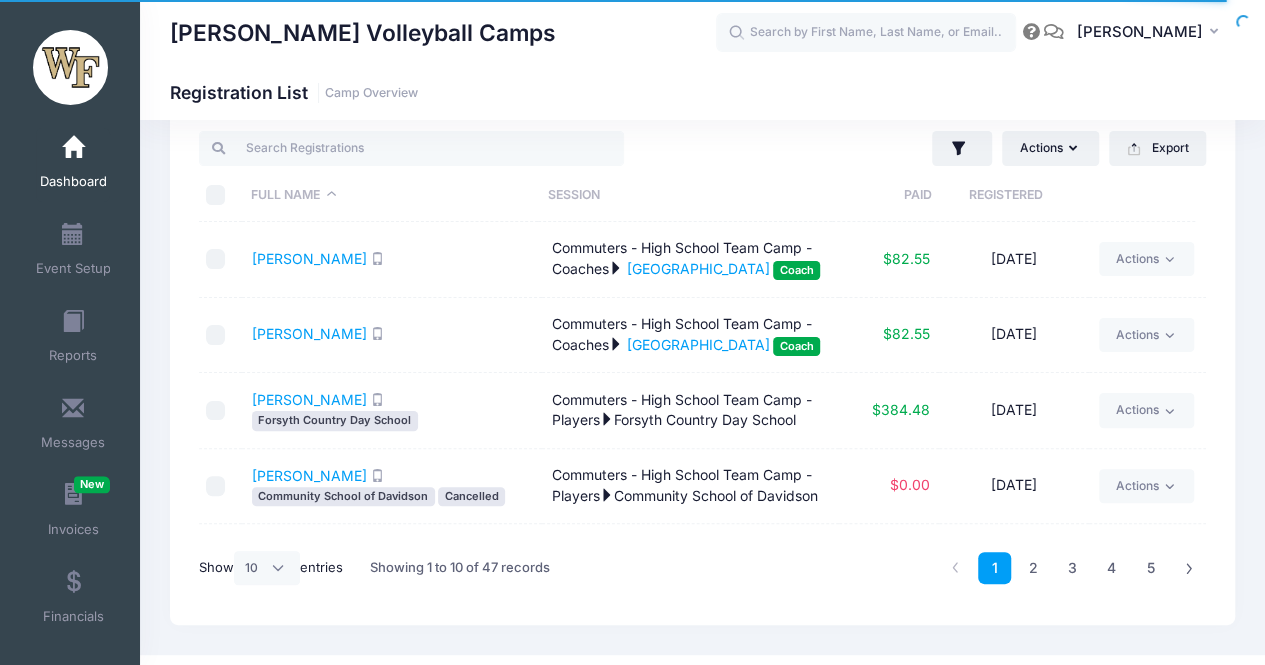 drag, startPoint x: 809, startPoint y: 457, endPoint x: 619, endPoint y: 465, distance: 190.16835 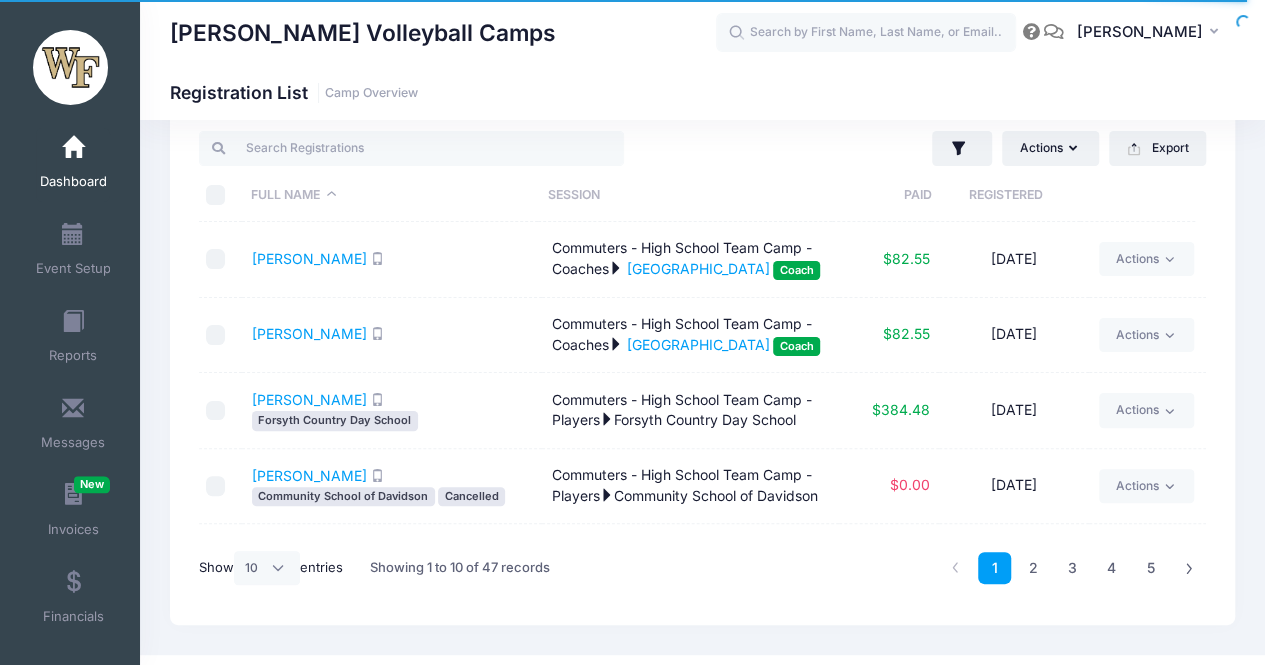 copy on "Forsyth Country Day School" 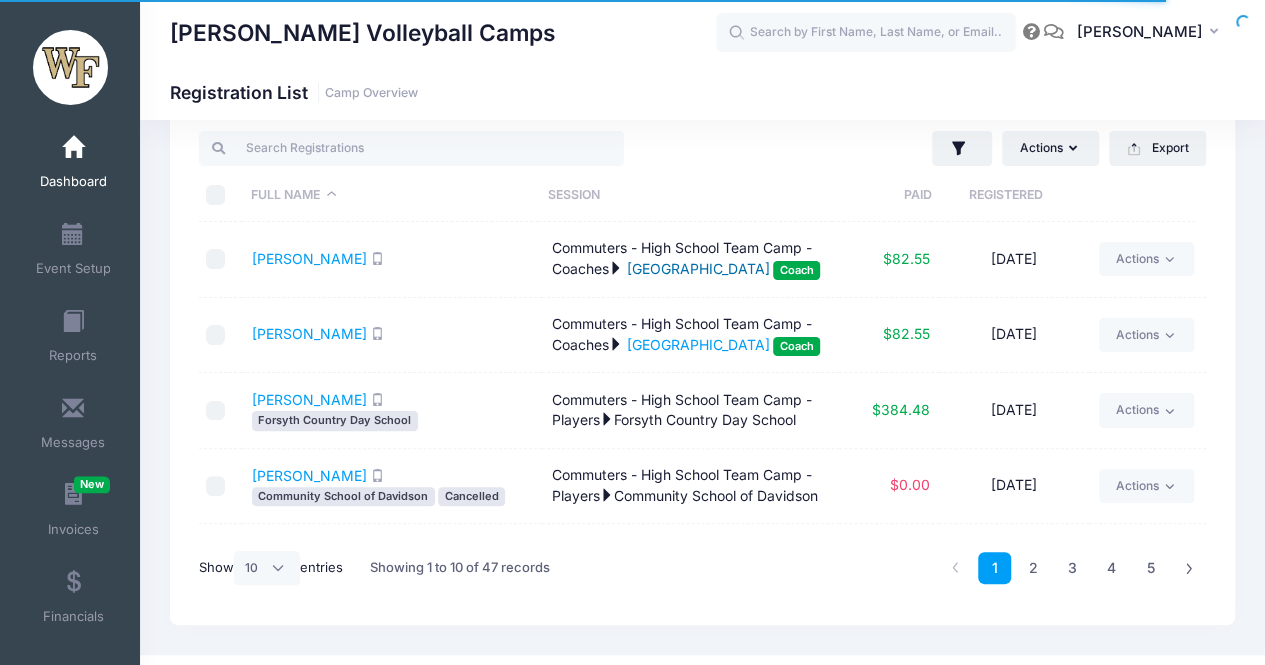 drag, startPoint x: 823, startPoint y: 275, endPoint x: 630, endPoint y: 267, distance: 193.16573 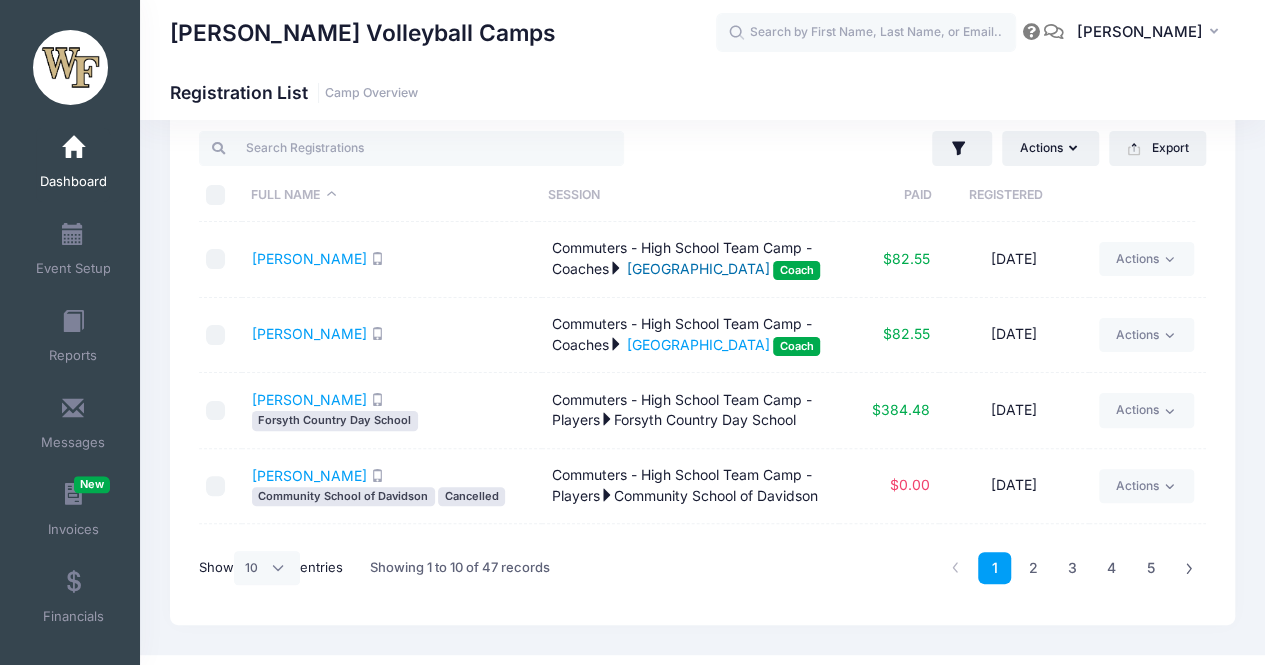 copy on "Millennium Charter Academy" 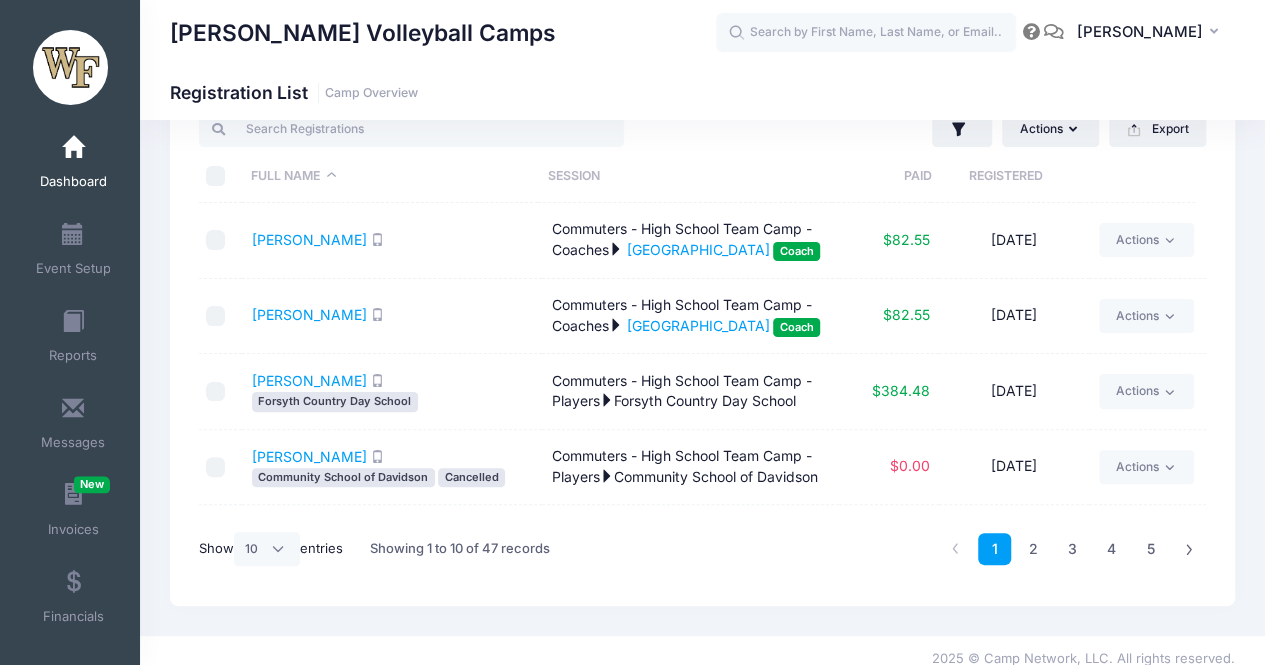 scroll, scrollTop: 71, scrollLeft: 0, axis: vertical 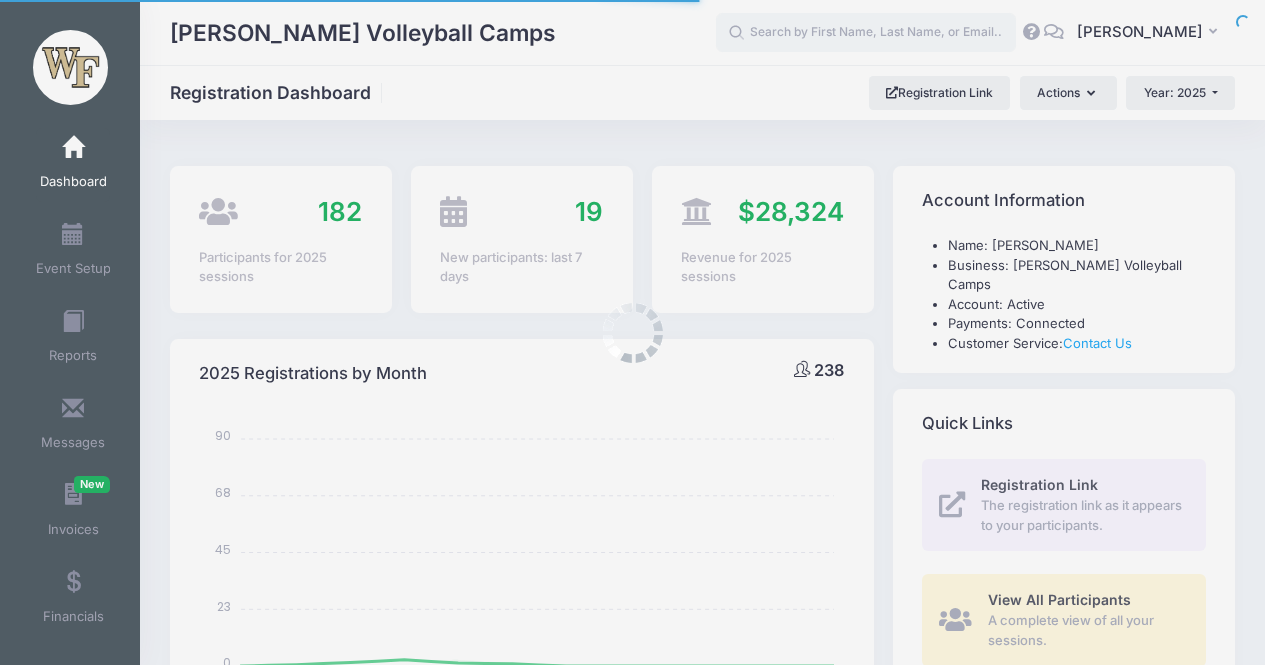 select 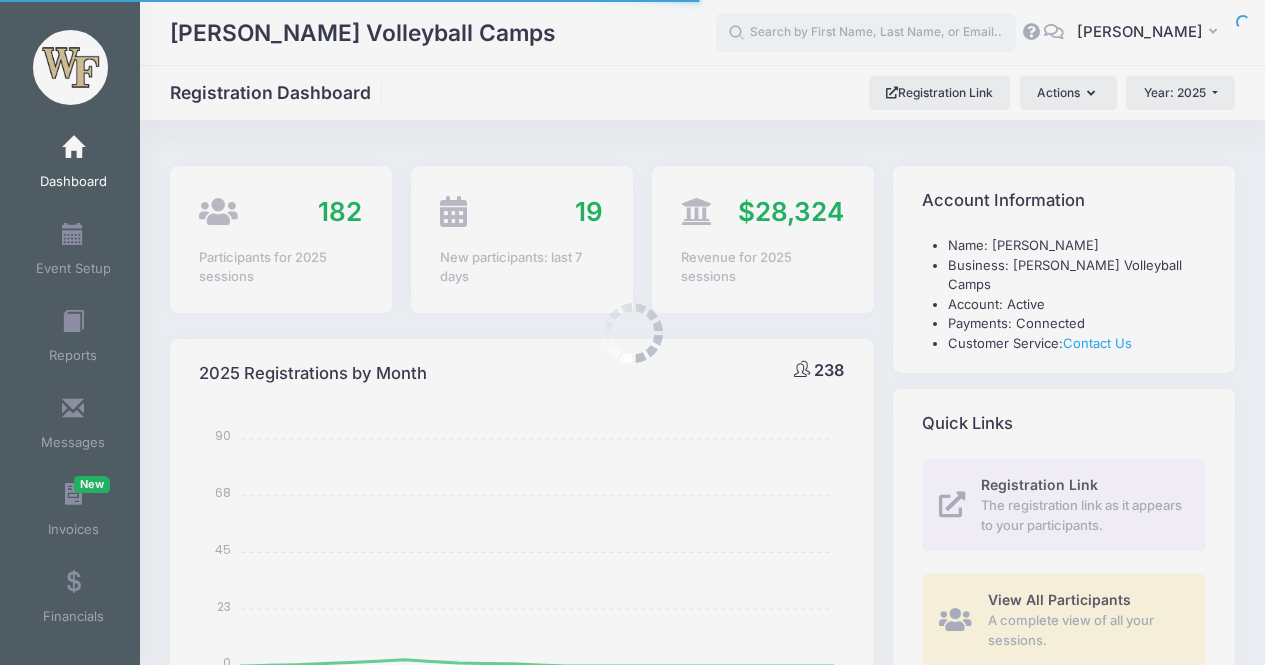scroll, scrollTop: 1269, scrollLeft: 0, axis: vertical 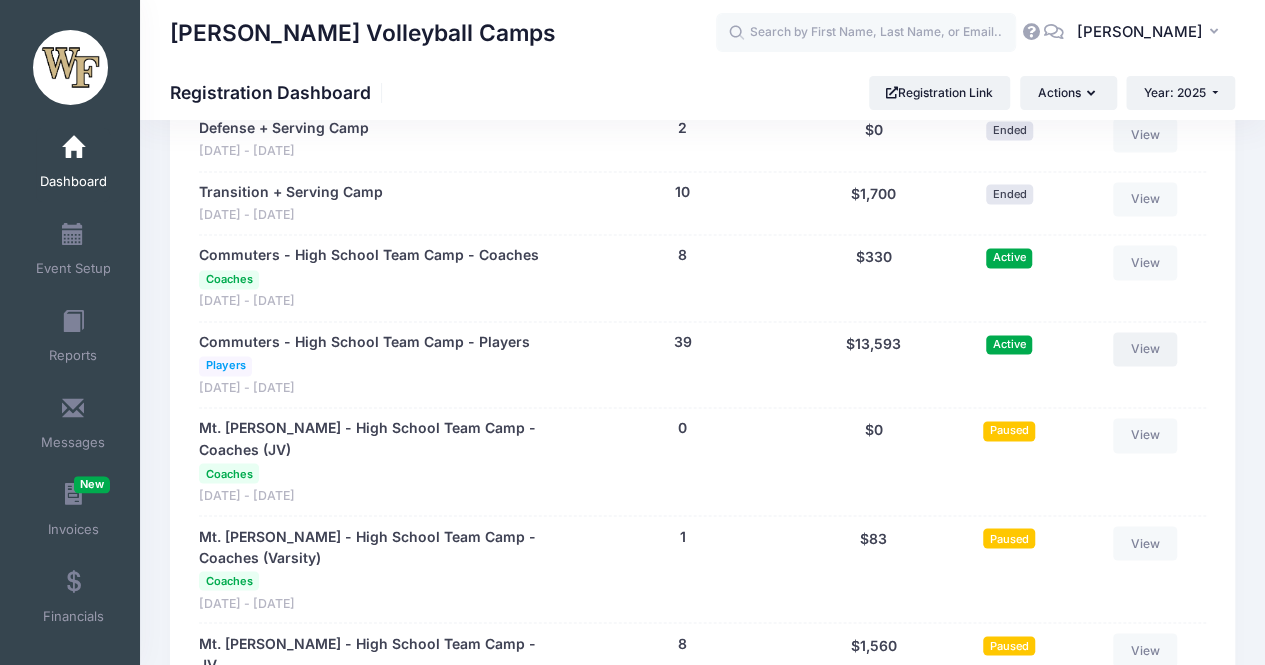 click on "View" at bounding box center [1145, 349] 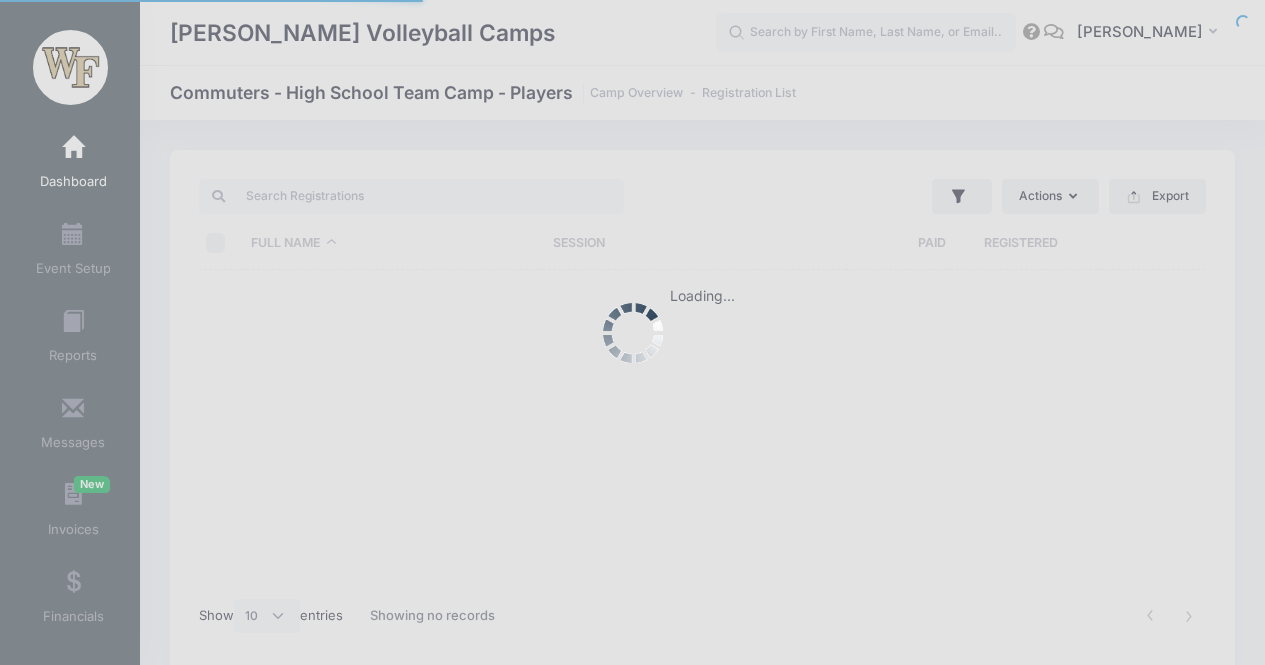 select on "10" 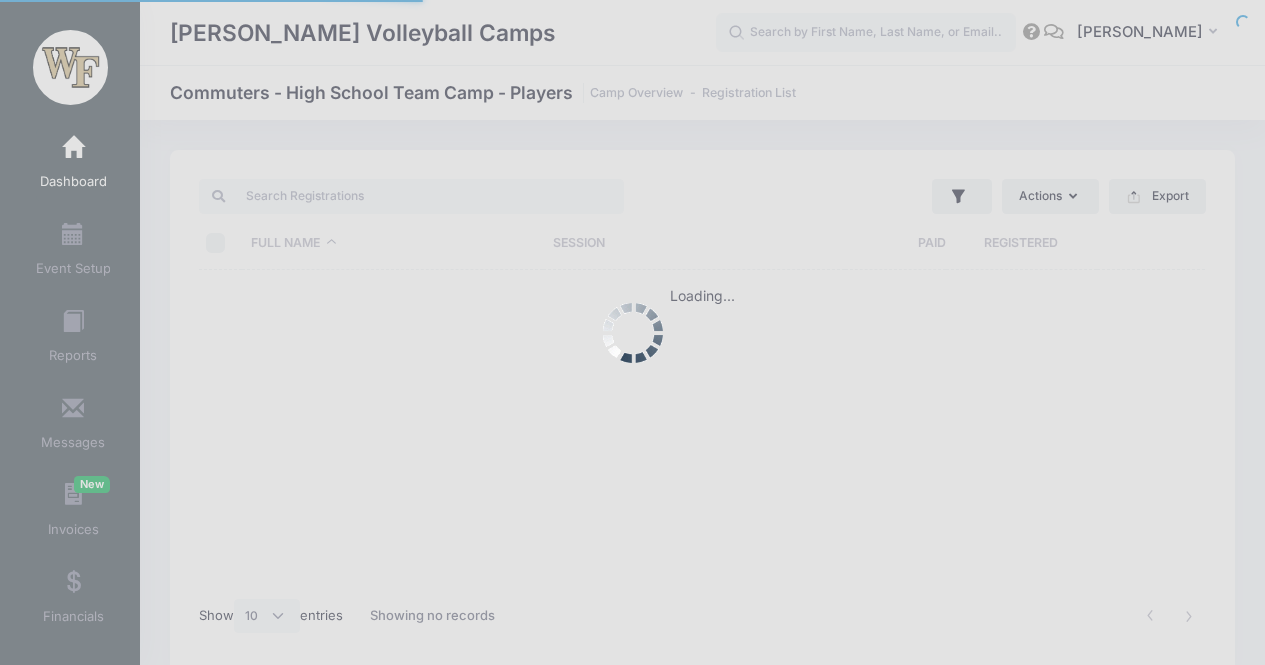 scroll, scrollTop: 0, scrollLeft: 0, axis: both 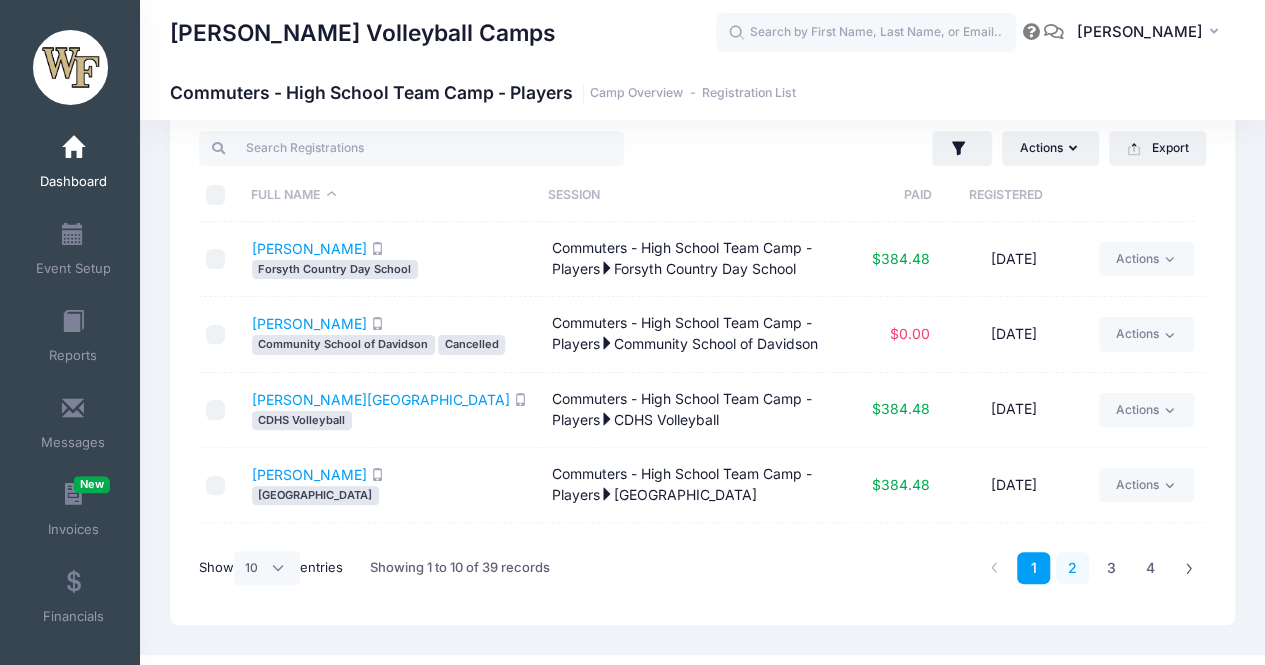 click on "2" at bounding box center (1072, 568) 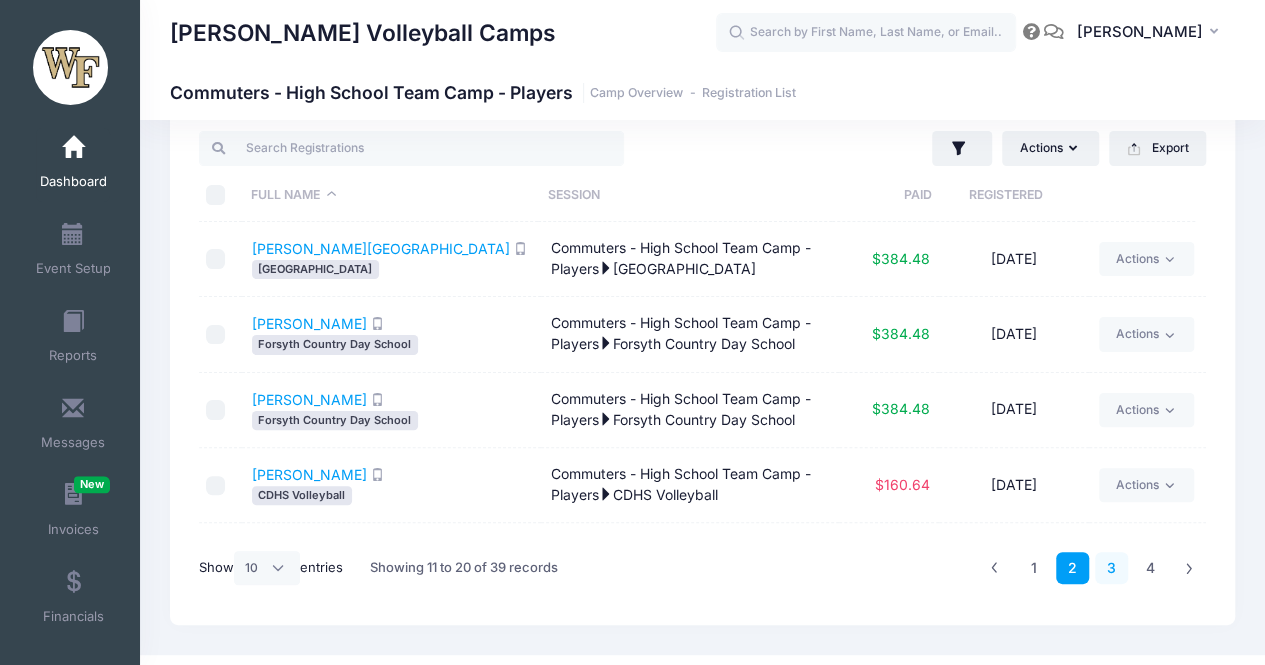 click on "3" at bounding box center (1111, 568) 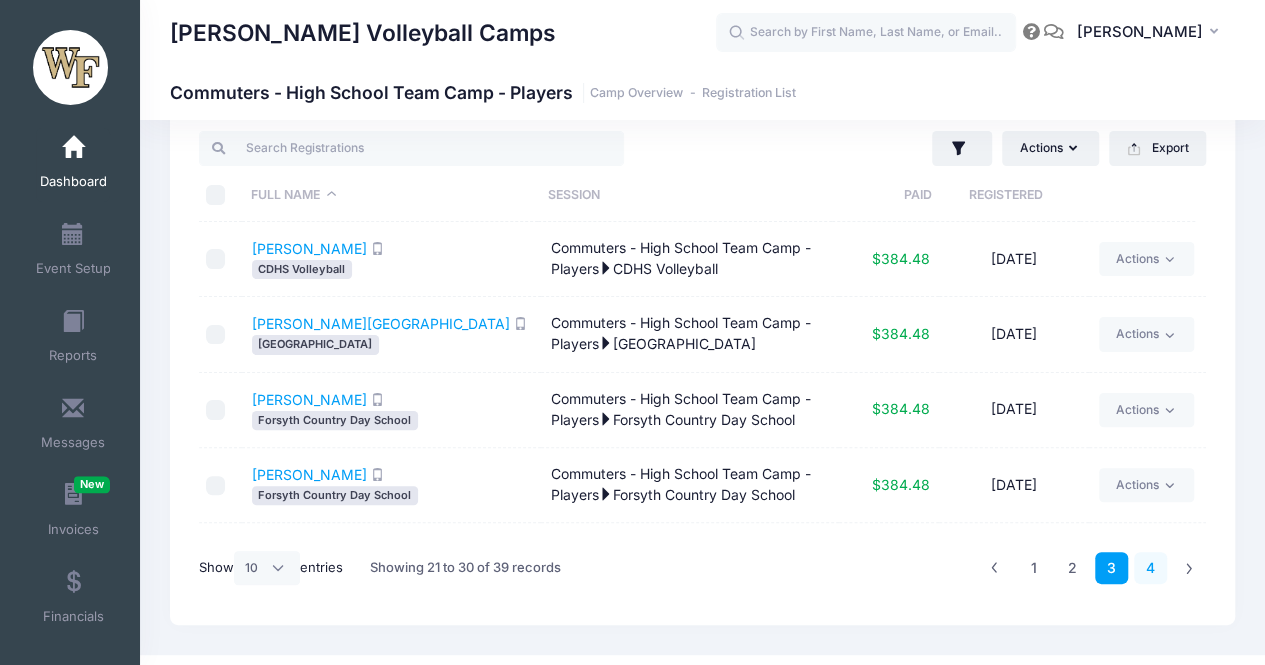 click on "4" at bounding box center (1150, 568) 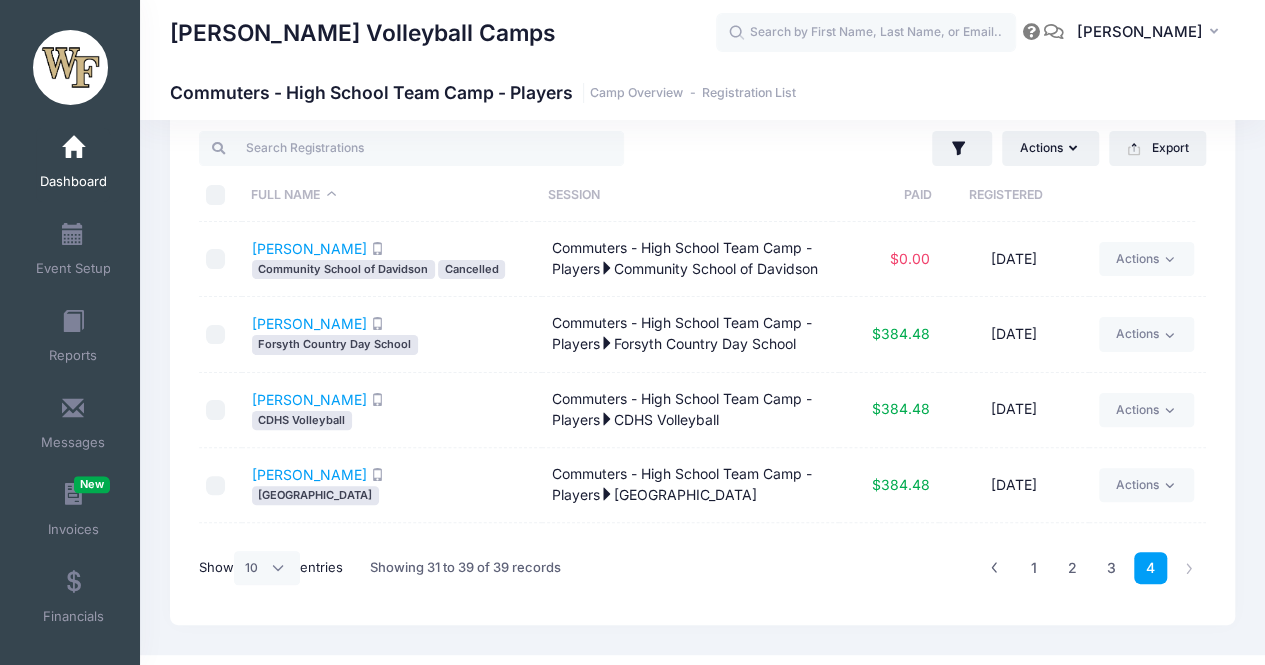 click at bounding box center (73, 148) 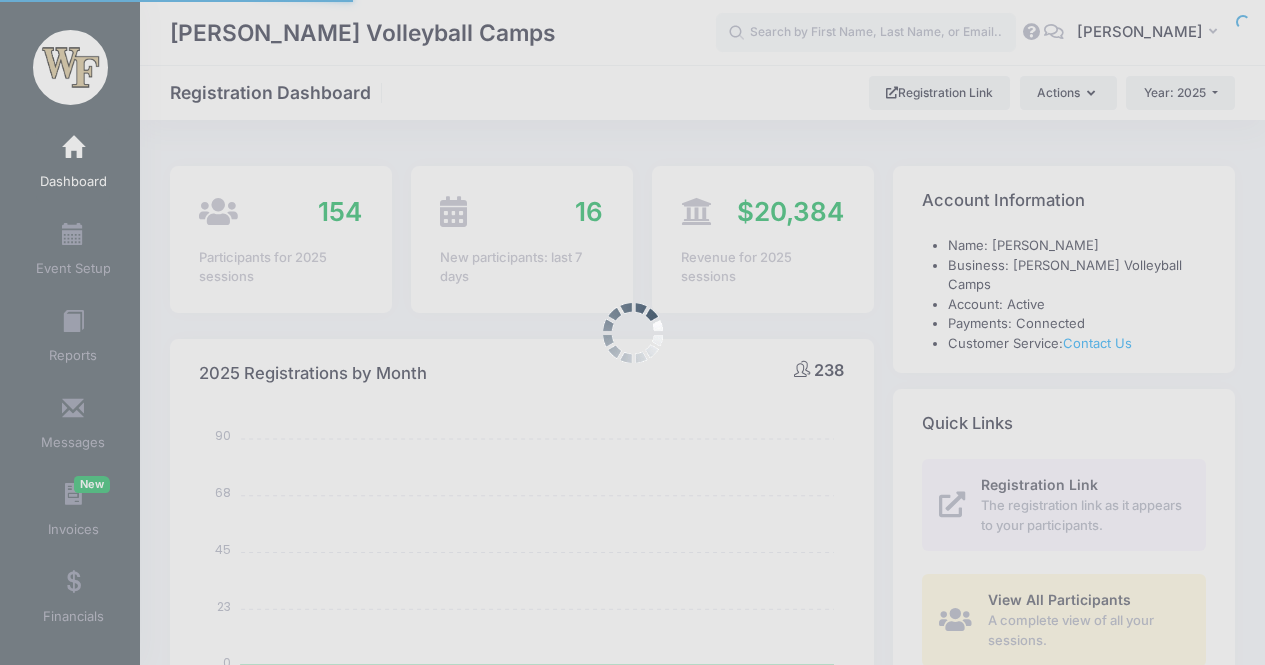 select 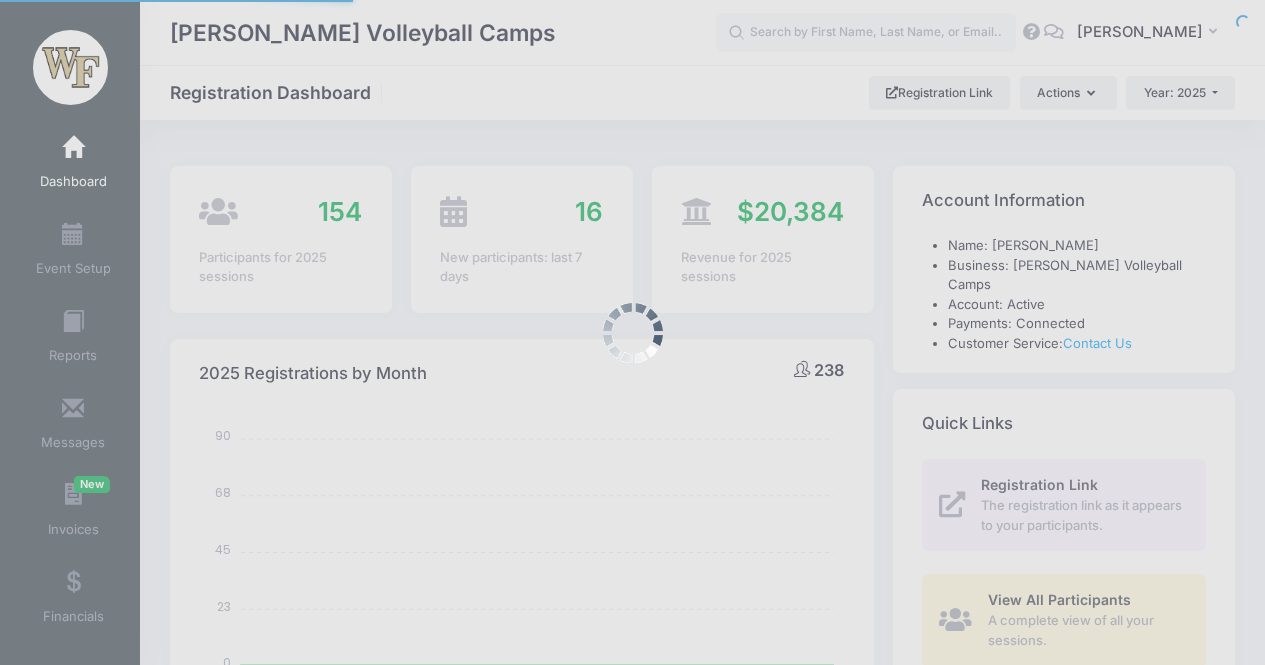 scroll, scrollTop: 0, scrollLeft: 0, axis: both 